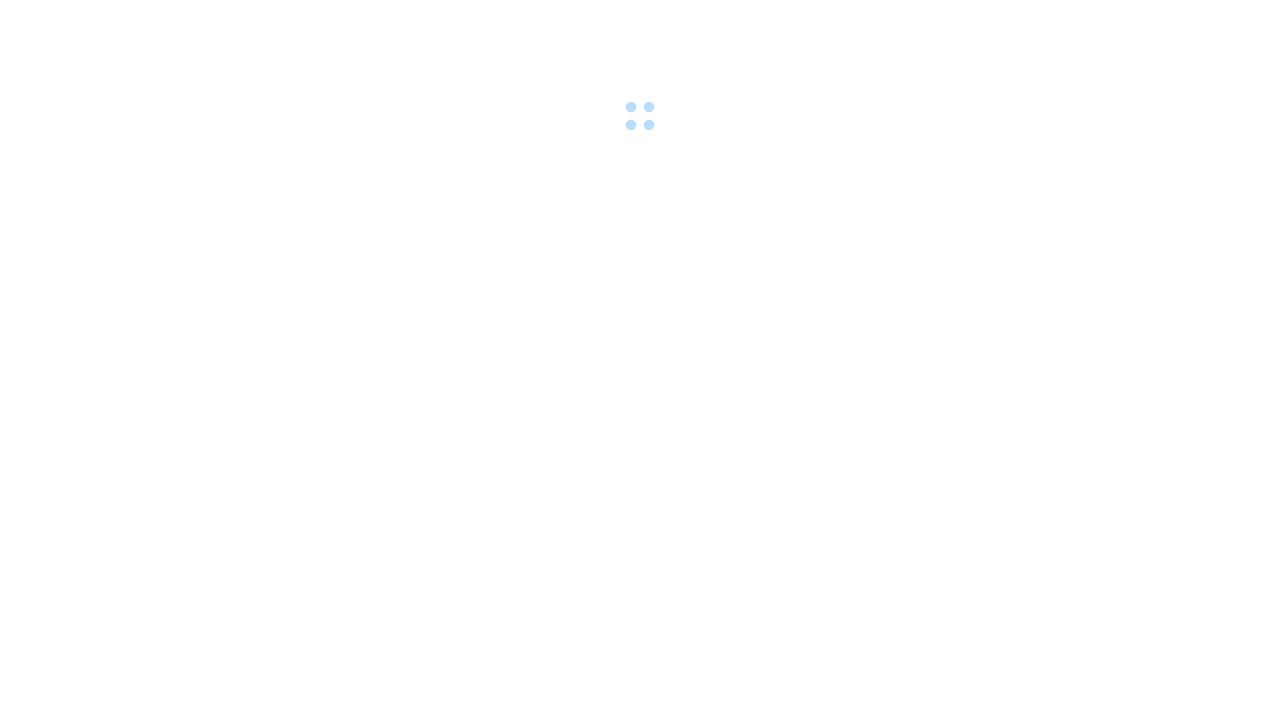scroll, scrollTop: 0, scrollLeft: 0, axis: both 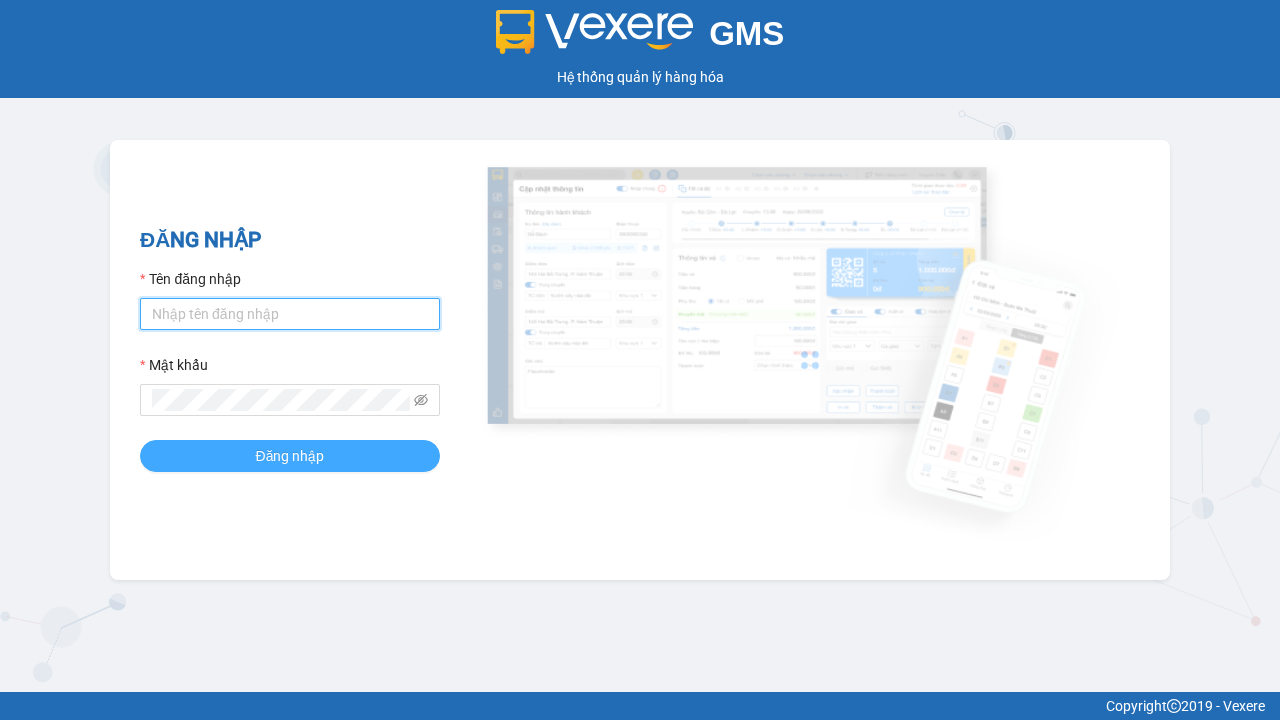 click on "Tên đăng nhập" at bounding box center [290, 314] 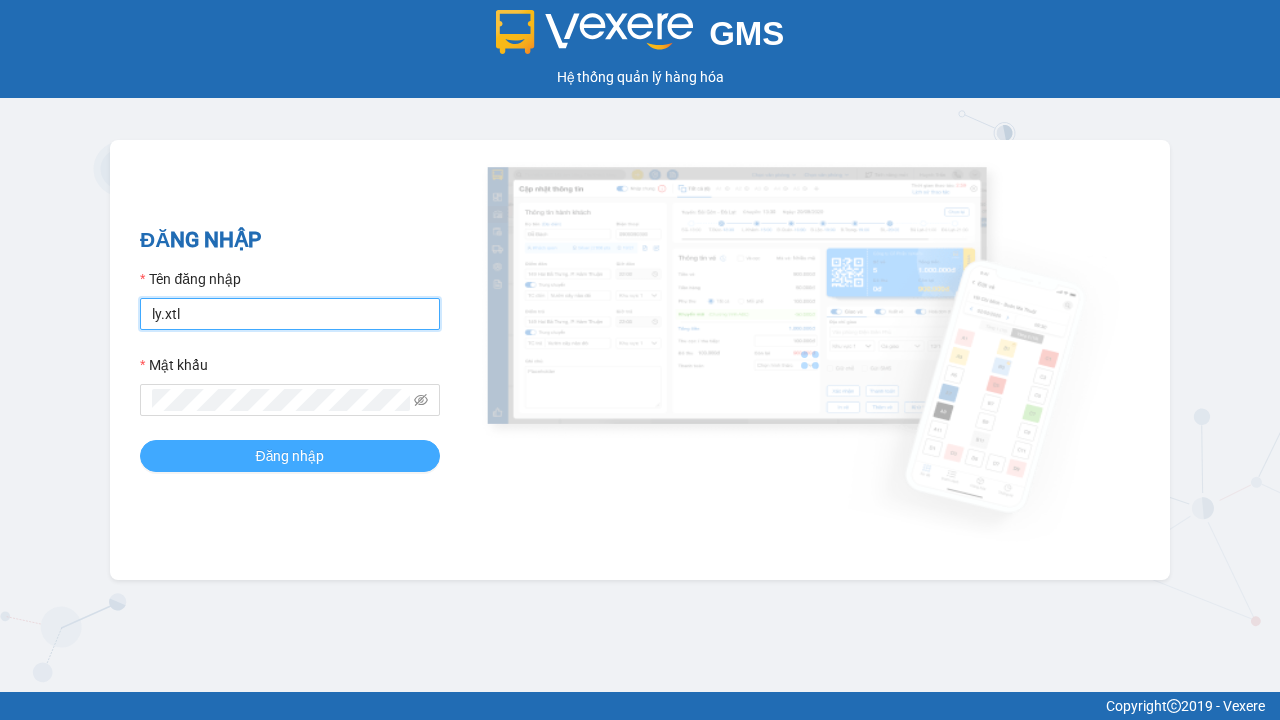 type on "ly.xtl" 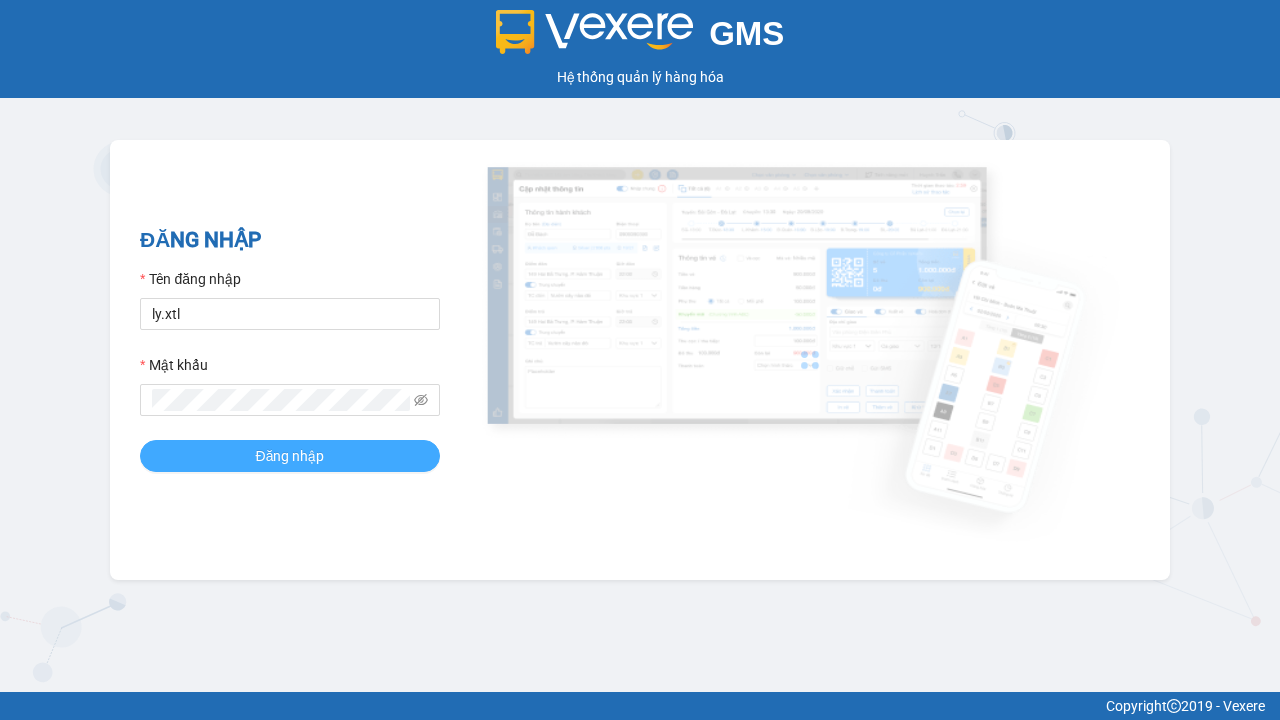 click on "Đăng nhập" at bounding box center [290, 456] 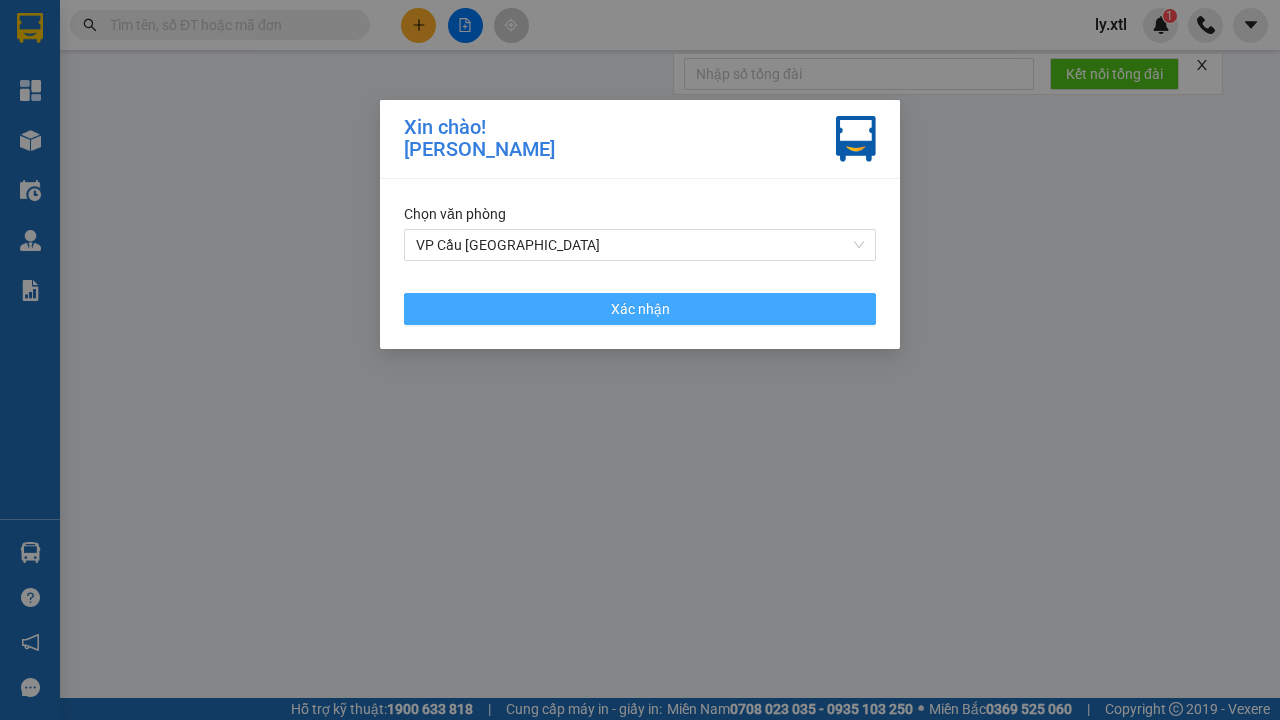 click on "VP Cầu [GEOGRAPHIC_DATA]" at bounding box center (640, 245) 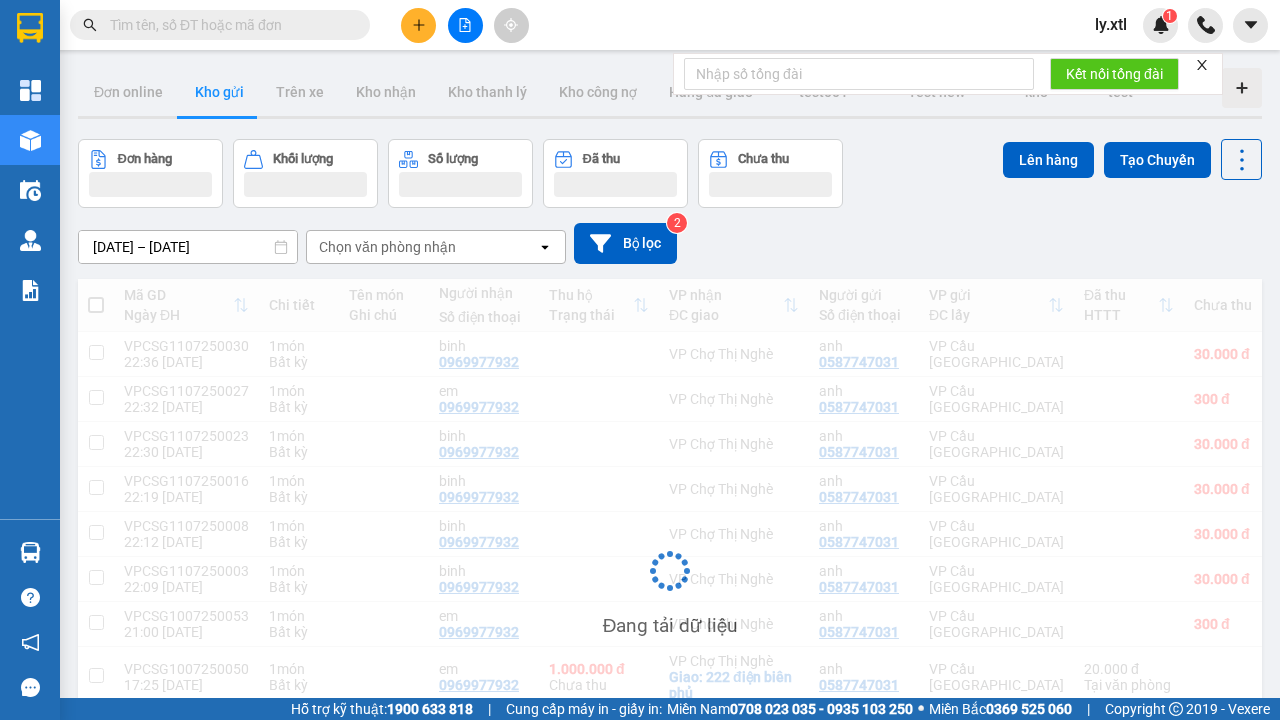 click 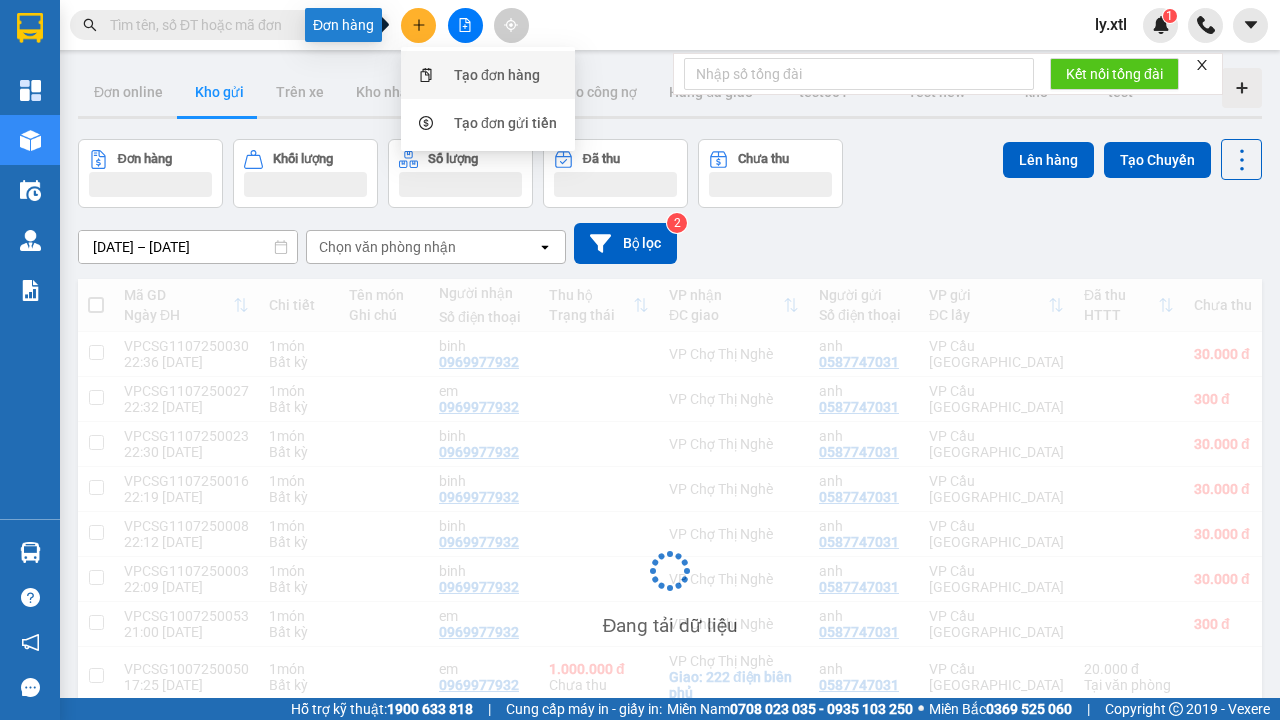 click on "Tạo đơn hàng" at bounding box center [497, 75] 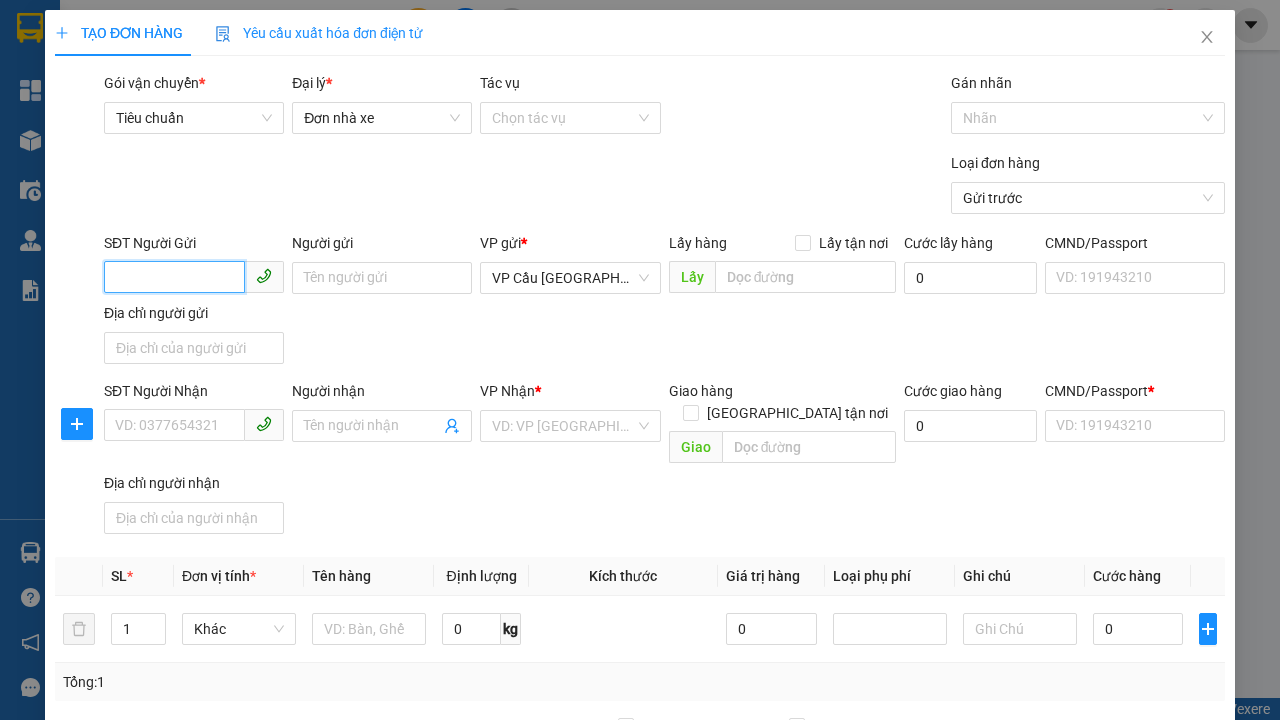 click on "SĐT Người Gửi" at bounding box center (174, 277) 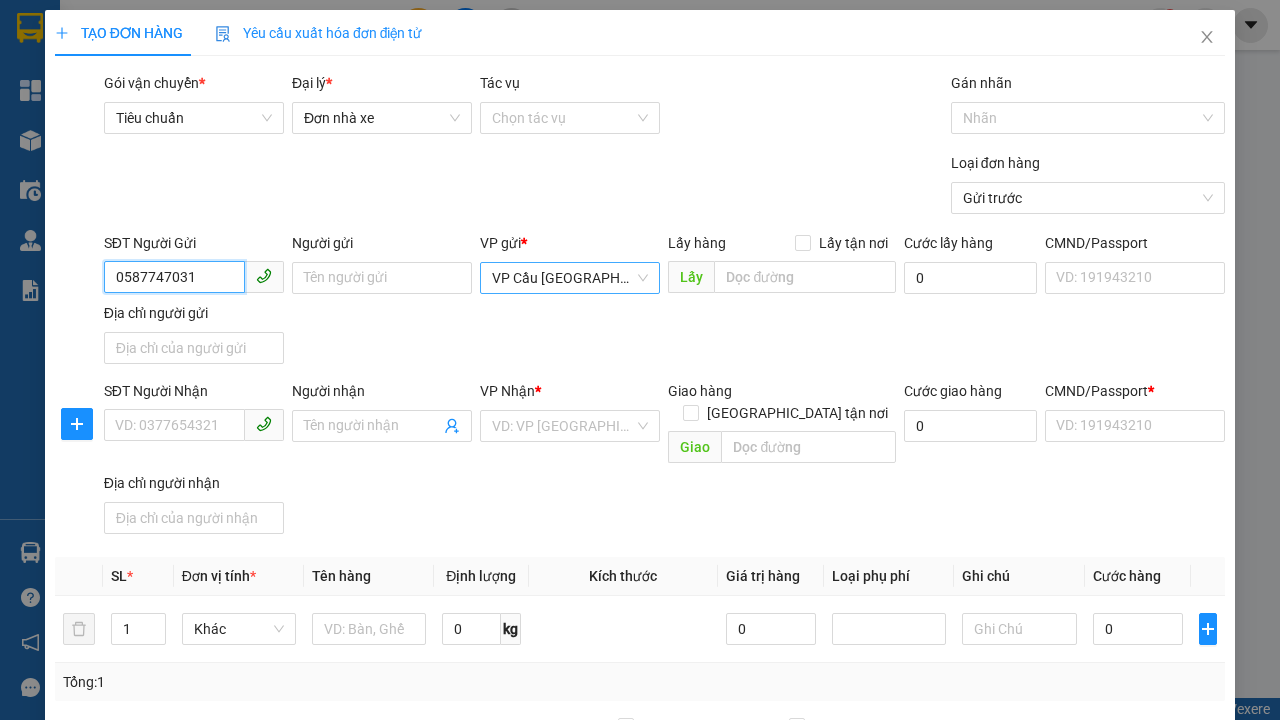 type on "0587747031" 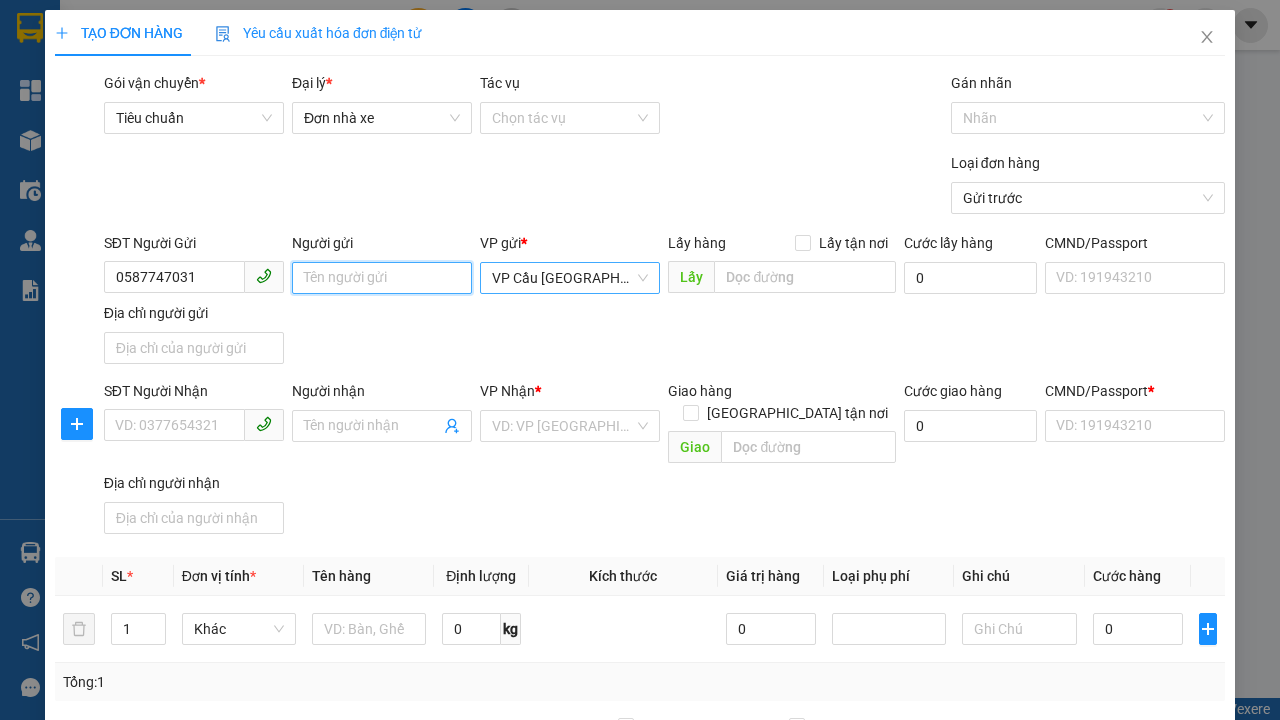 click on "Người gửi" at bounding box center [382, 278] 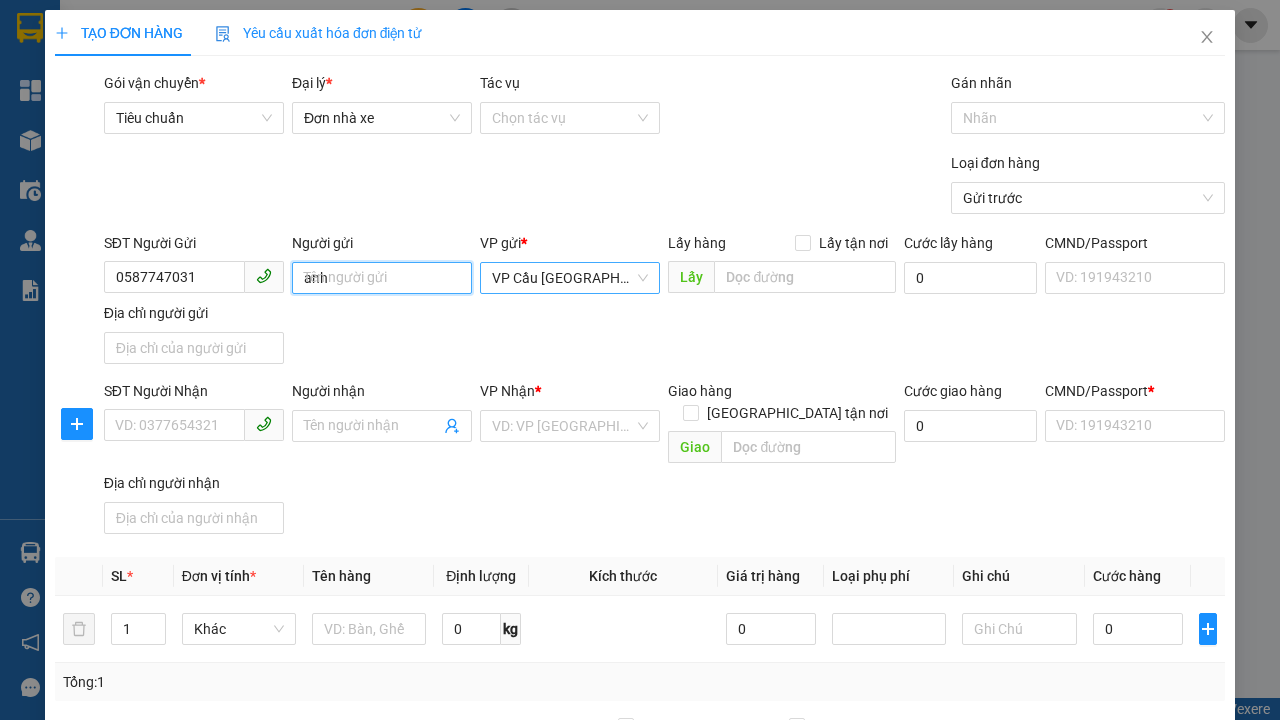 click on "VP Cầu [GEOGRAPHIC_DATA]" at bounding box center [570, 278] 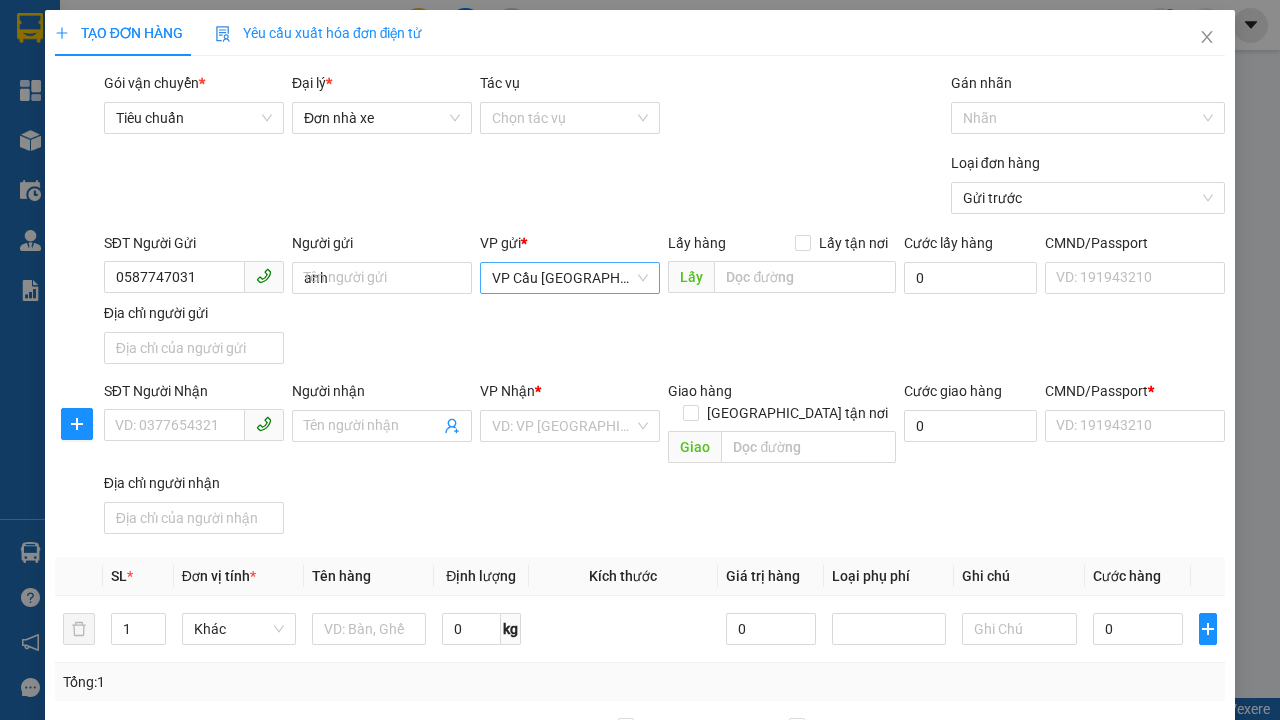 scroll, scrollTop: 262, scrollLeft: 0, axis: vertical 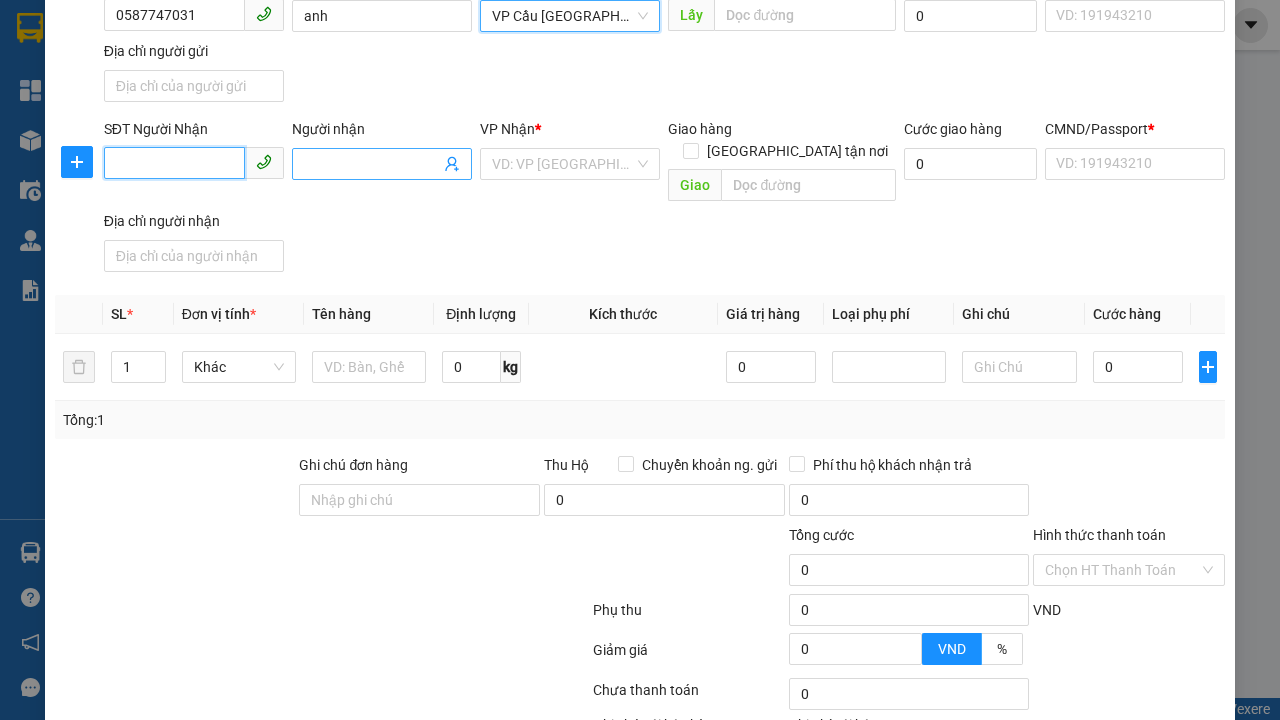 click on "SĐT Người Nhận" at bounding box center [174, 163] 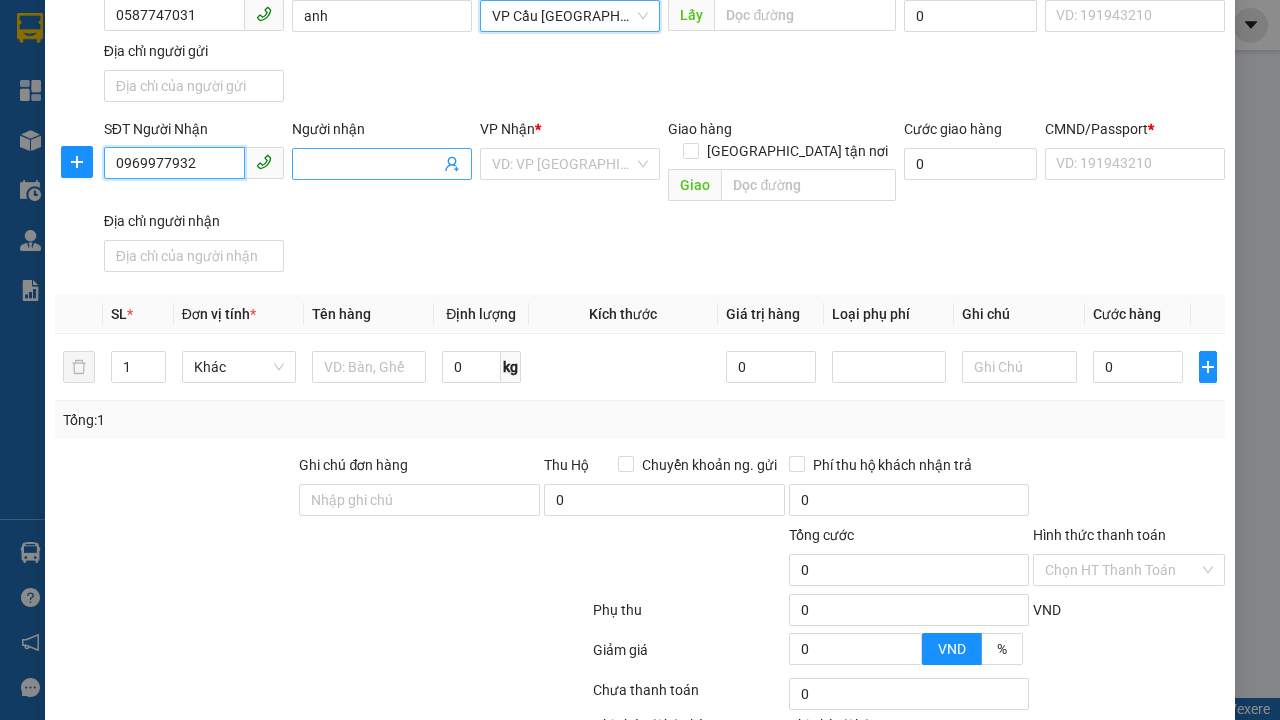 type on "0969977932" 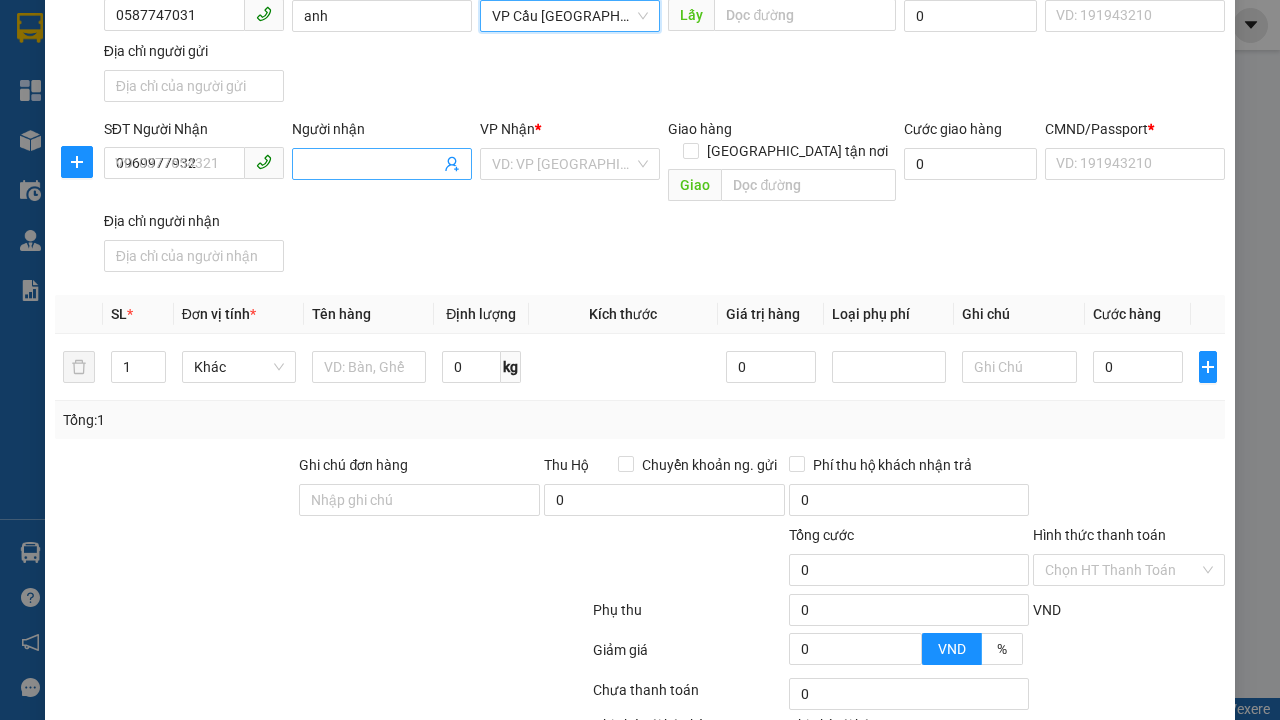 click on "Người nhận" at bounding box center (372, 164) 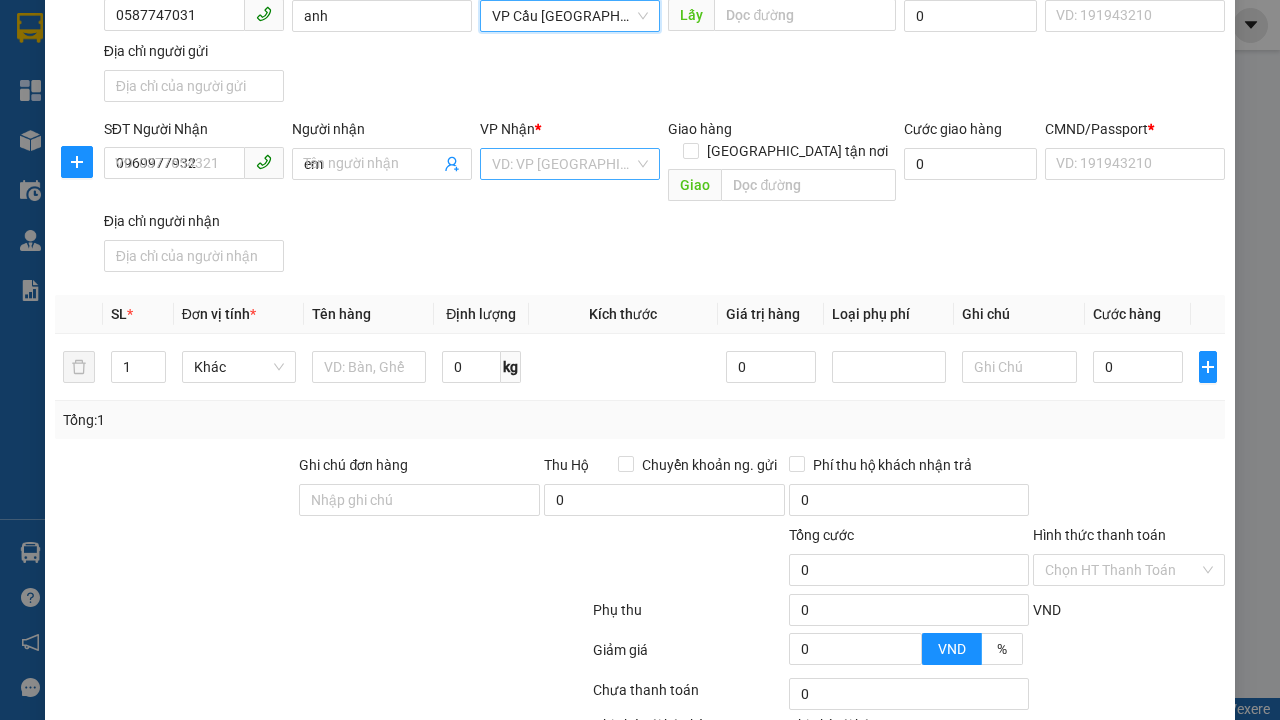 type on "em" 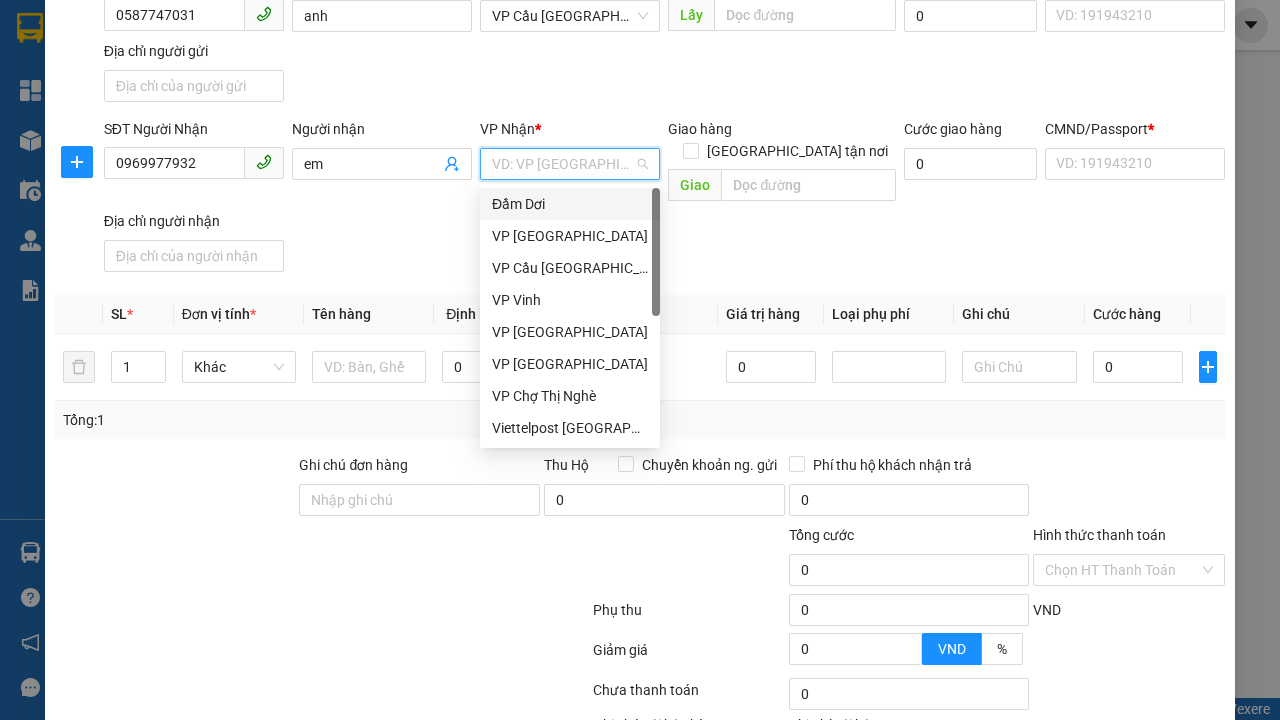 click on "VP Chợ Thị Nghè" at bounding box center (570, 396) 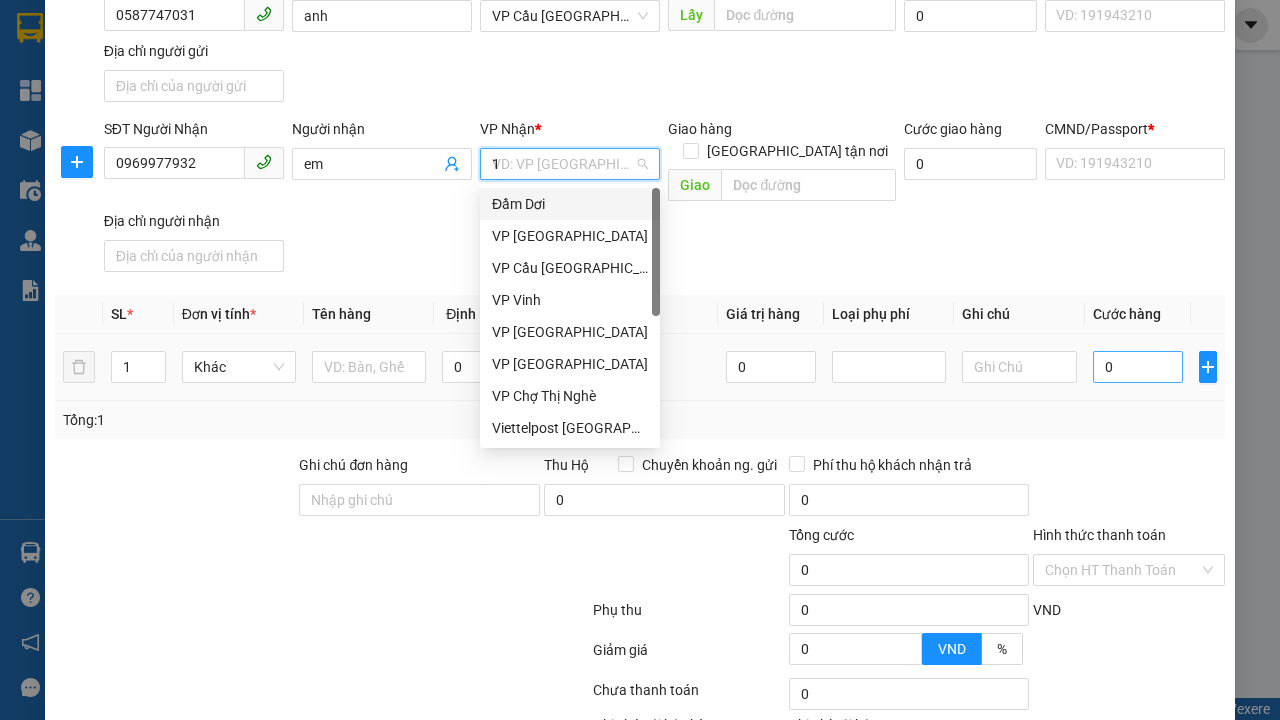 type on "1" 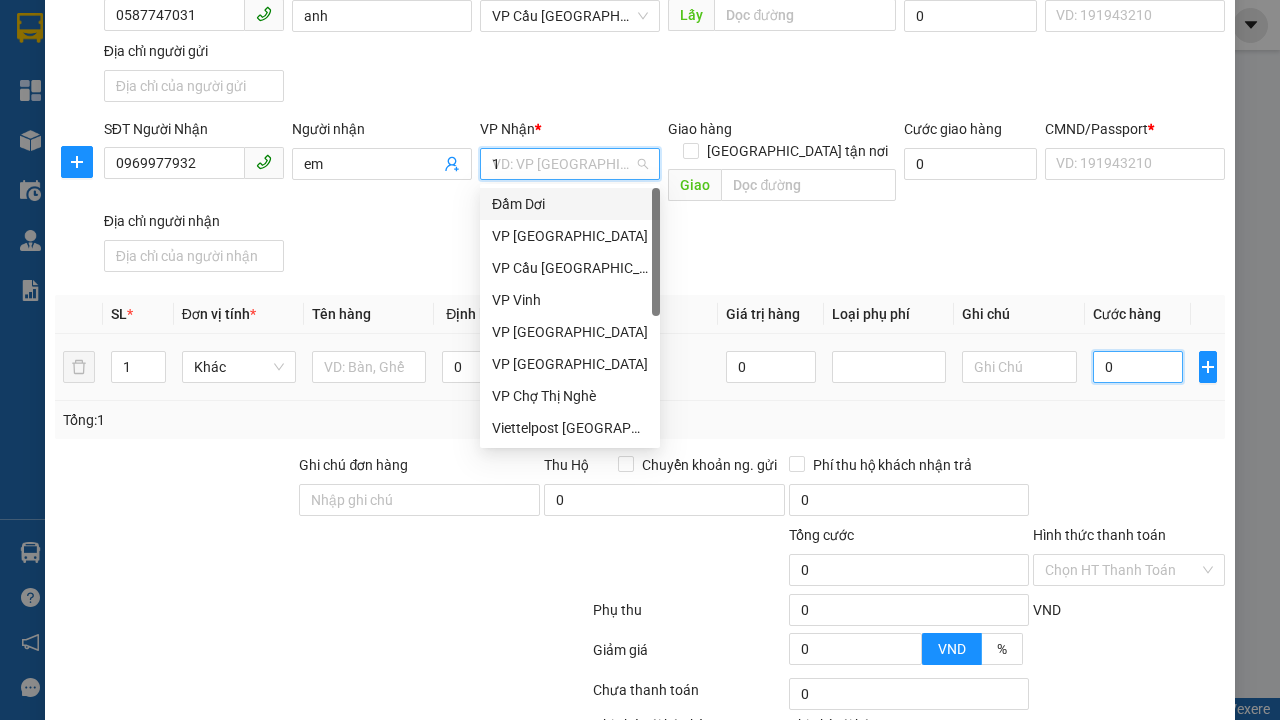 click on "0" at bounding box center [1138, 367] 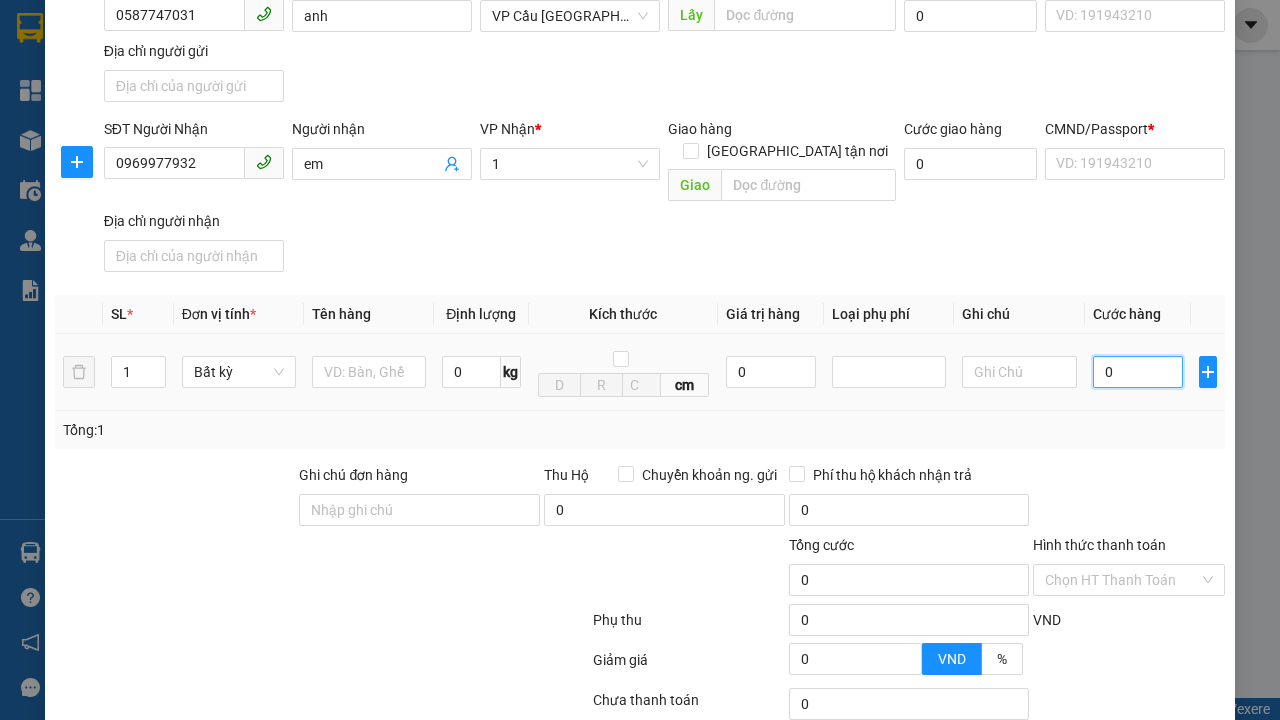 scroll, scrollTop: 0, scrollLeft: 0, axis: both 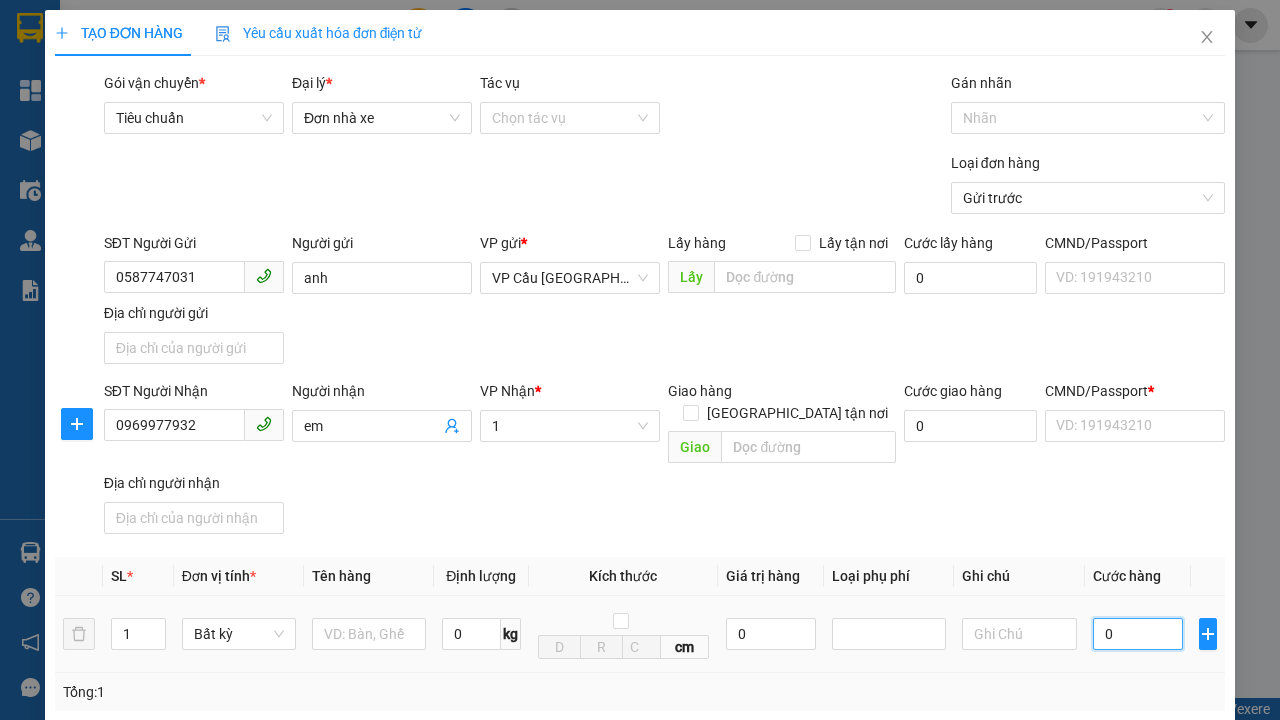 click on "0" at bounding box center (1138, 634) 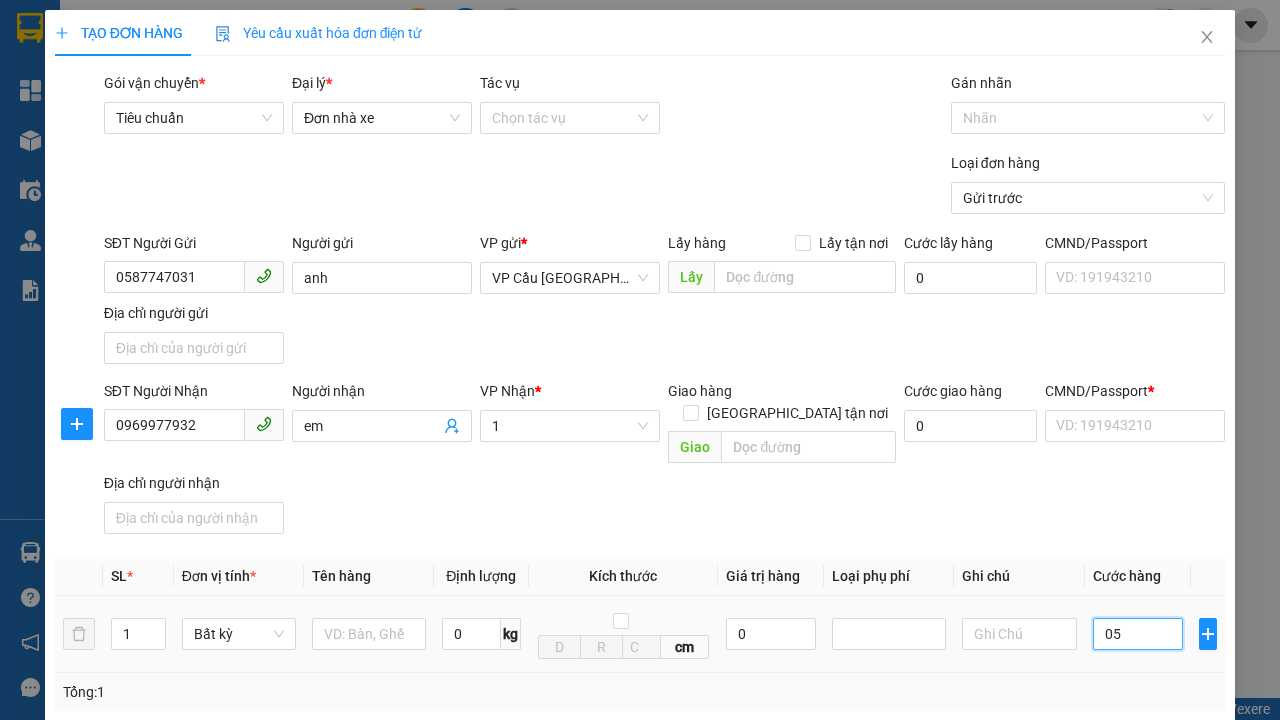 type on "5" 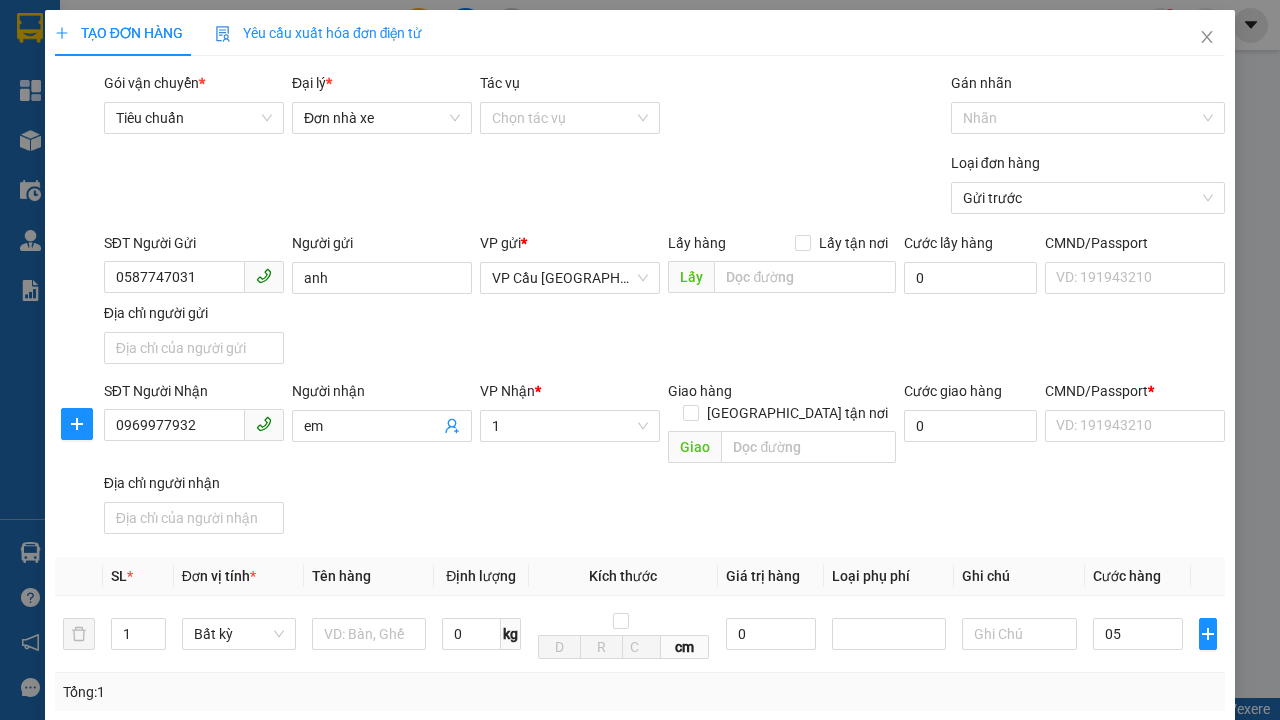click on "Transit Pickup Surcharge Ids Transit Deliver Surcharge Ids Transit Deliver Surcharge Transit Deliver Surcharge Gói vận chuyển  * Tiêu chuẩn Đại lý  * Đơn nhà xe Tác vụ Chọn tác vụ Gán nhãn   Nhãn Loại đơn hàng Gửi trước SĐT Người Gửi 0587747031 Người gửi anh VP gửi  * VP Cầu [GEOGRAPHIC_DATA] Lấy hàng Lấy tận nơi Lấy Cước lấy hàng 0 CMND/Passport VD: [PASSPORT] Địa chỉ người gửi SĐT Người Nhận 0969977932 Người nhận em VP Nhận  * 1 Giao hàng [GEOGRAPHIC_DATA] tận nơi Giao Cước giao hàng 0 CMND/Passport  * VD: [PASSPORT] Địa chỉ người nhận SL  * Đơn vị tính  * Tên hàng  Định lượng Kích thước Giá trị hàng Loại phụ phí Ghi chú Cước hàng                       1 Bất kỳ 0 kg cm 0   05 Tổng:  1 Ghi chú đơn hàng Thu Hộ Chuyển khoản ng. gửi 0 Phí thu hộ khách nhận trả 0 Tổng cước 5 Hình thức thanh toán Chọn HT Thanh Toán Phụ thu 0 VND Giảm giá 0 %" at bounding box center [640, 583] 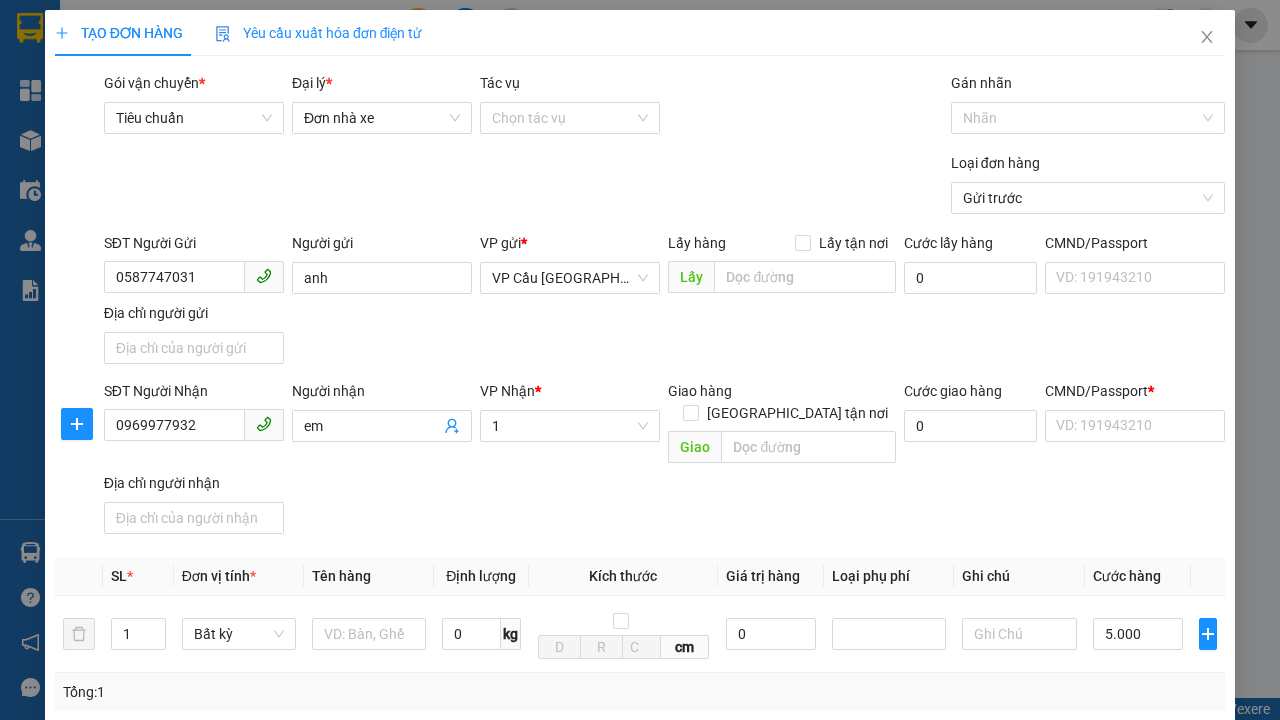 type on "1.500" 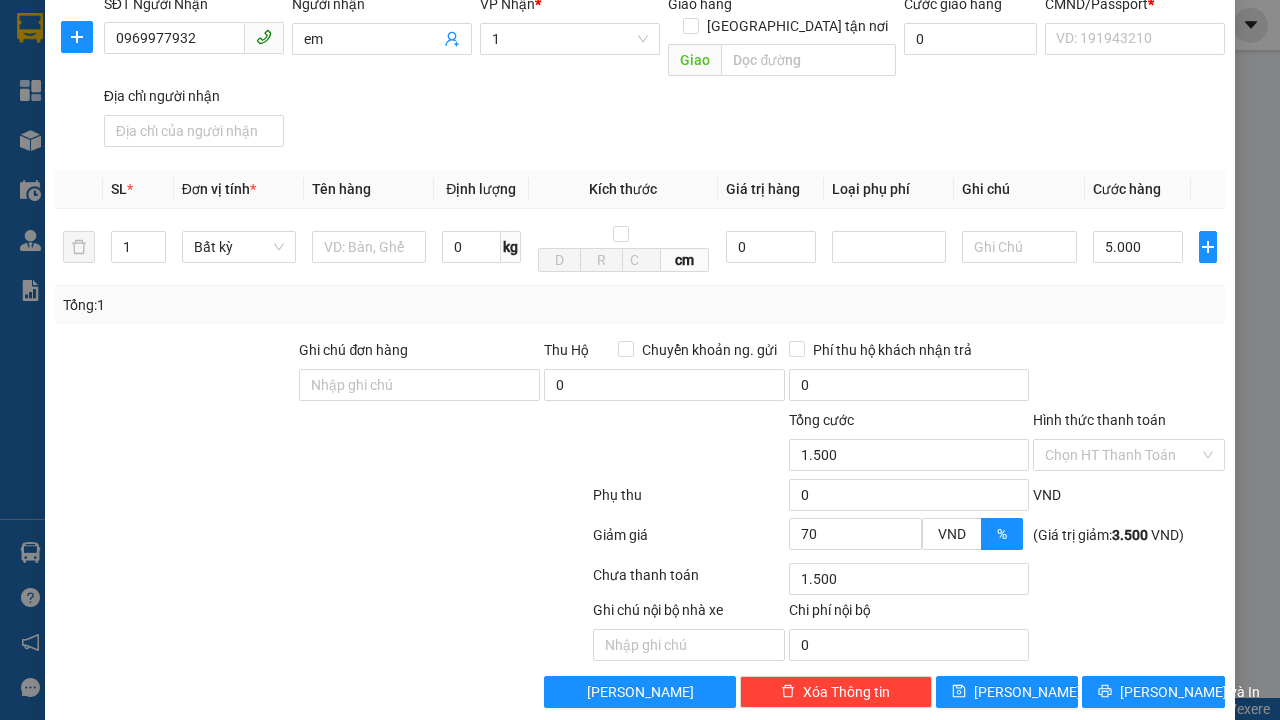 scroll, scrollTop: 392, scrollLeft: 0, axis: vertical 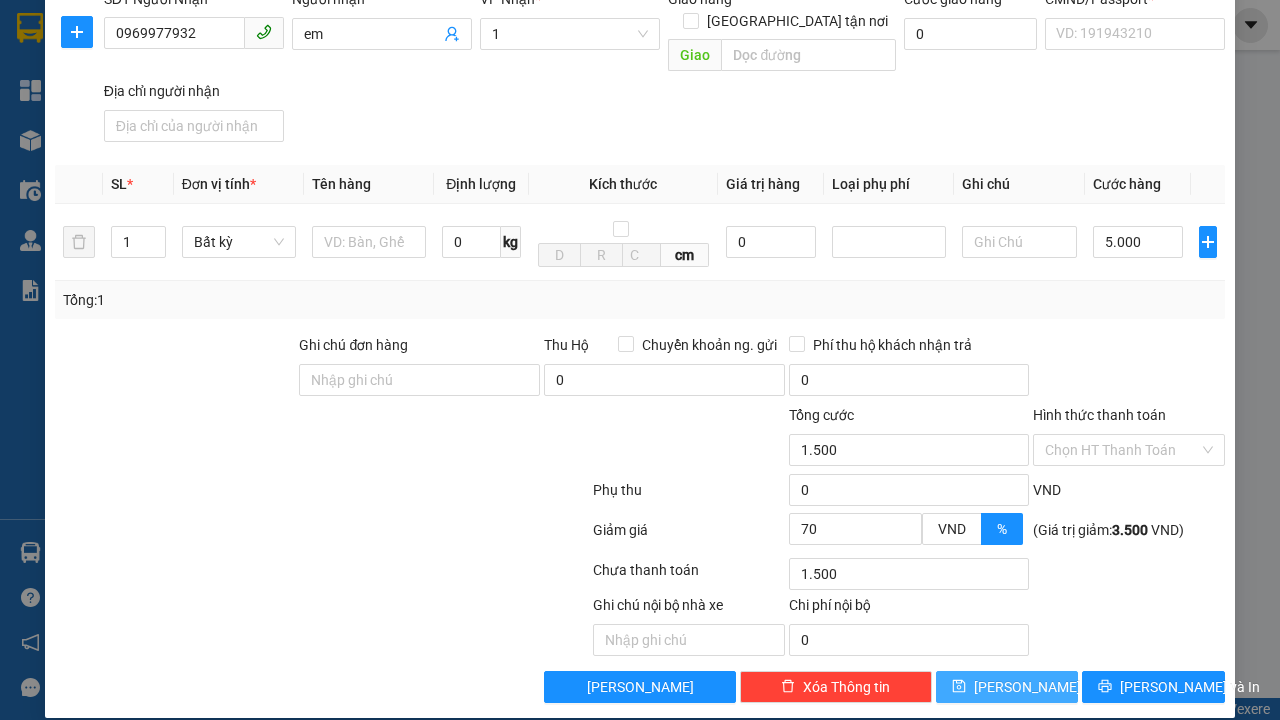 click on "[PERSON_NAME]" at bounding box center (1027, 687) 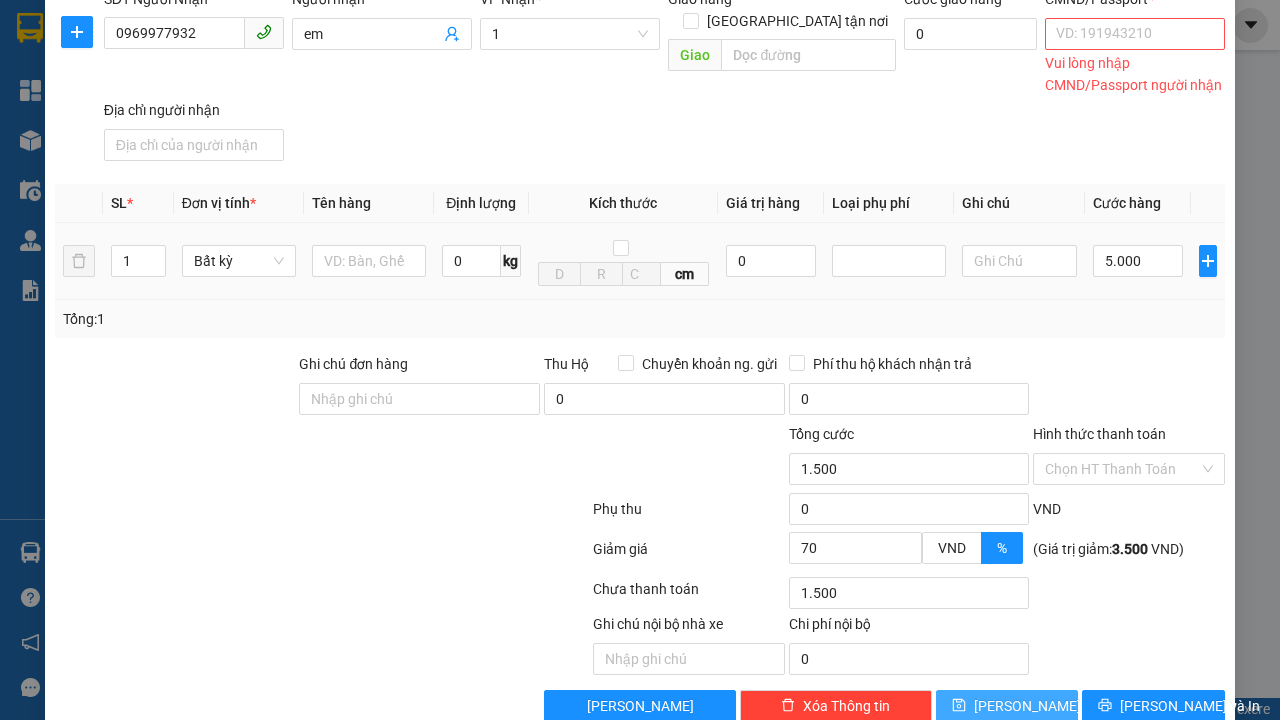scroll, scrollTop: 377, scrollLeft: 0, axis: vertical 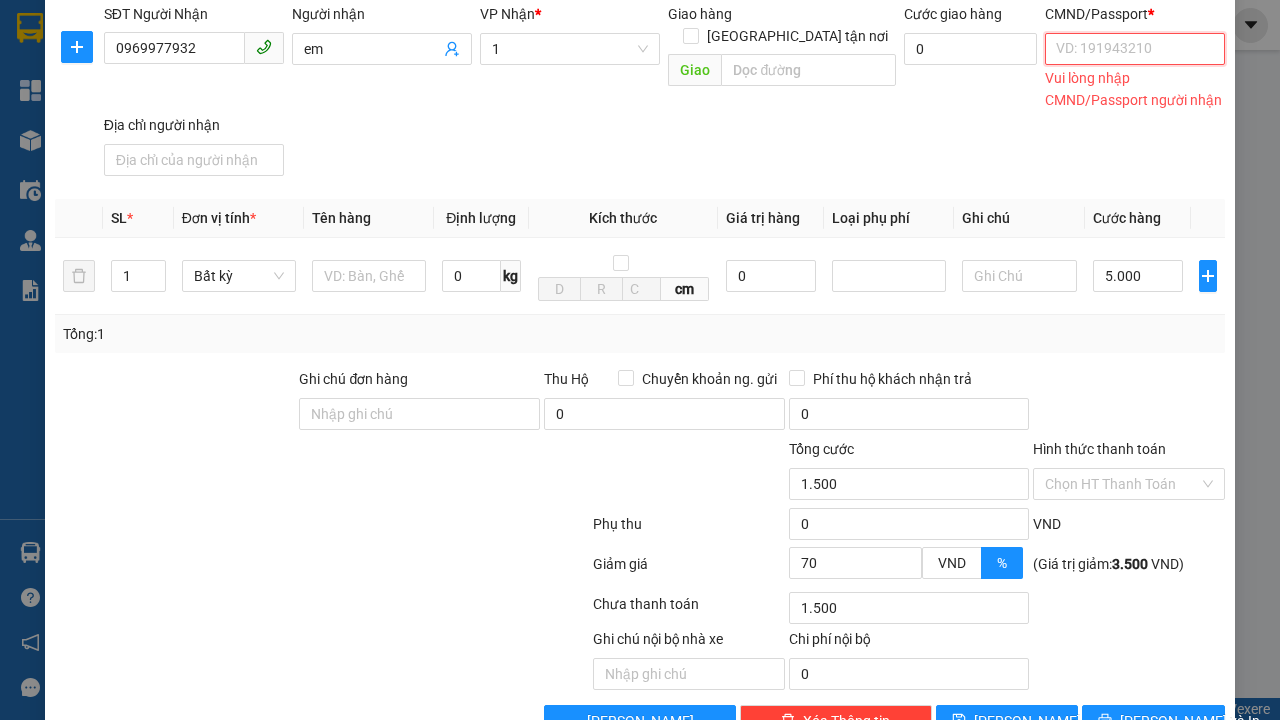 click on "CMND/Passport  *" at bounding box center (1135, 49) 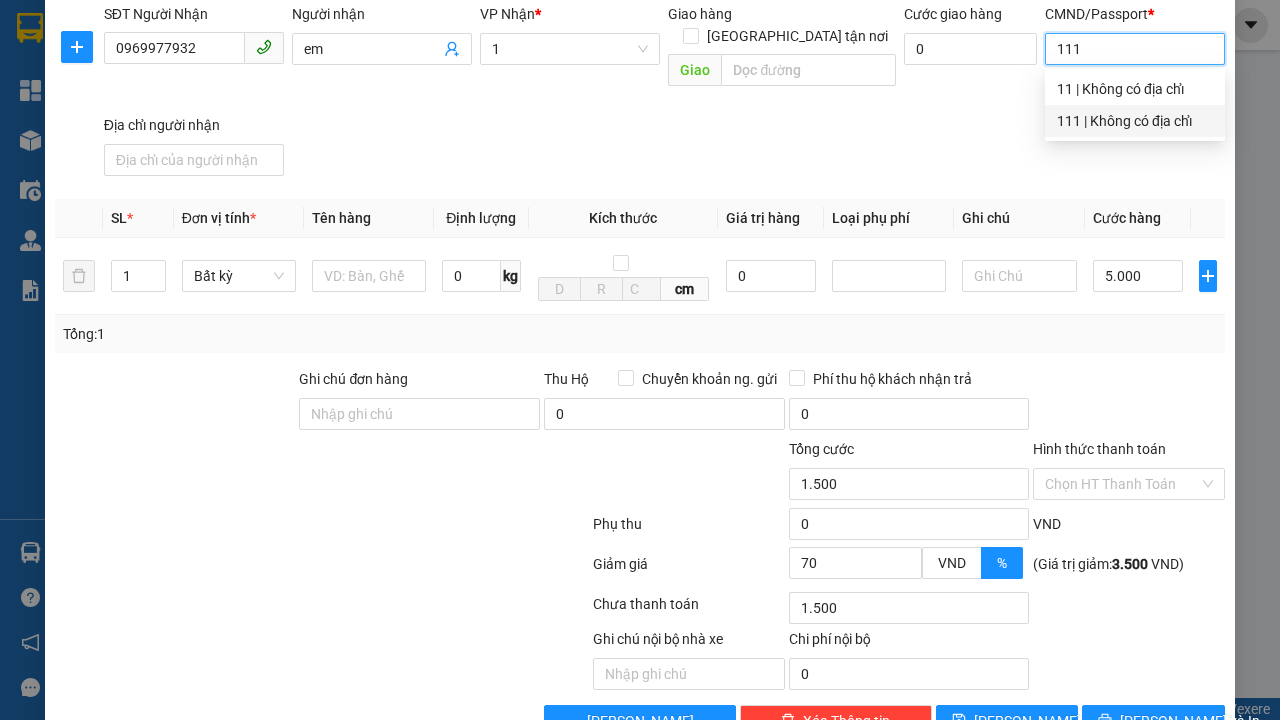 type on "111" 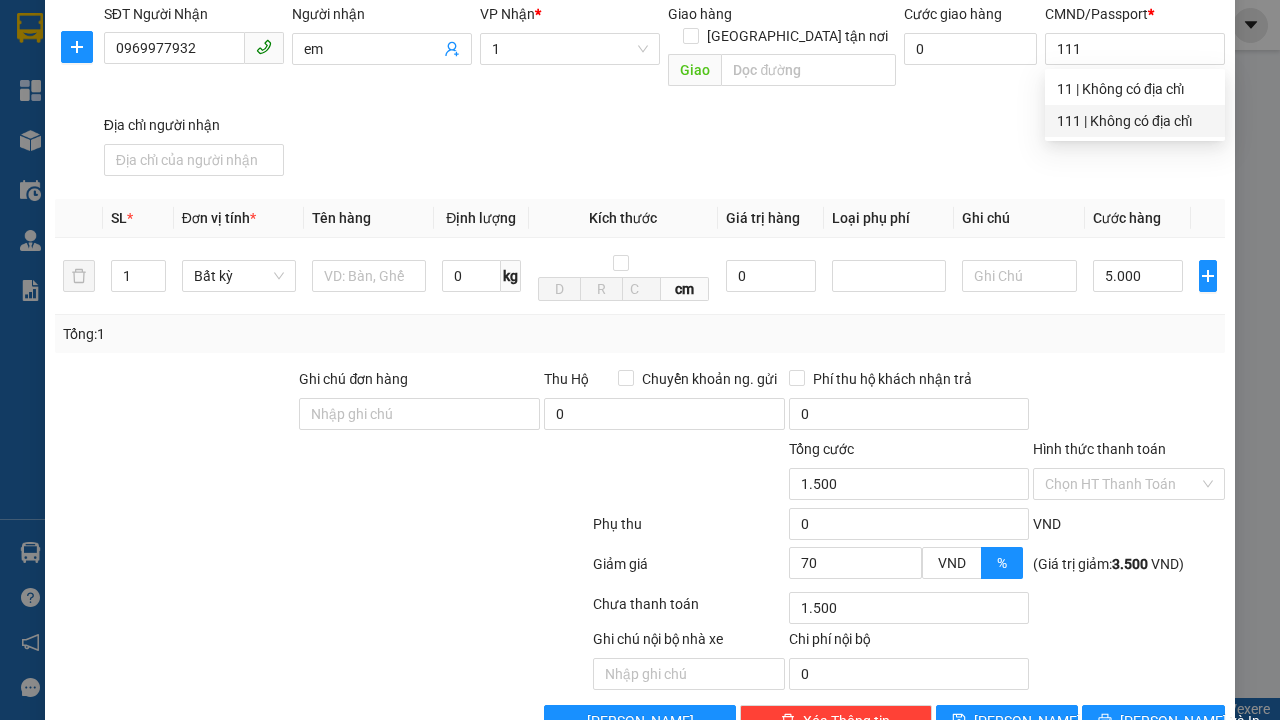 click on "SĐT Người Nhận 0969977932 Người nhận em VP Nhận  * 1 Giao hàng Giao tận nơi Giao Cước giao hàng 0 CMND/Passport  * 111 Vui lòng nhập CMND/Passport người nhận Địa chỉ người nhận" at bounding box center [664, 93] 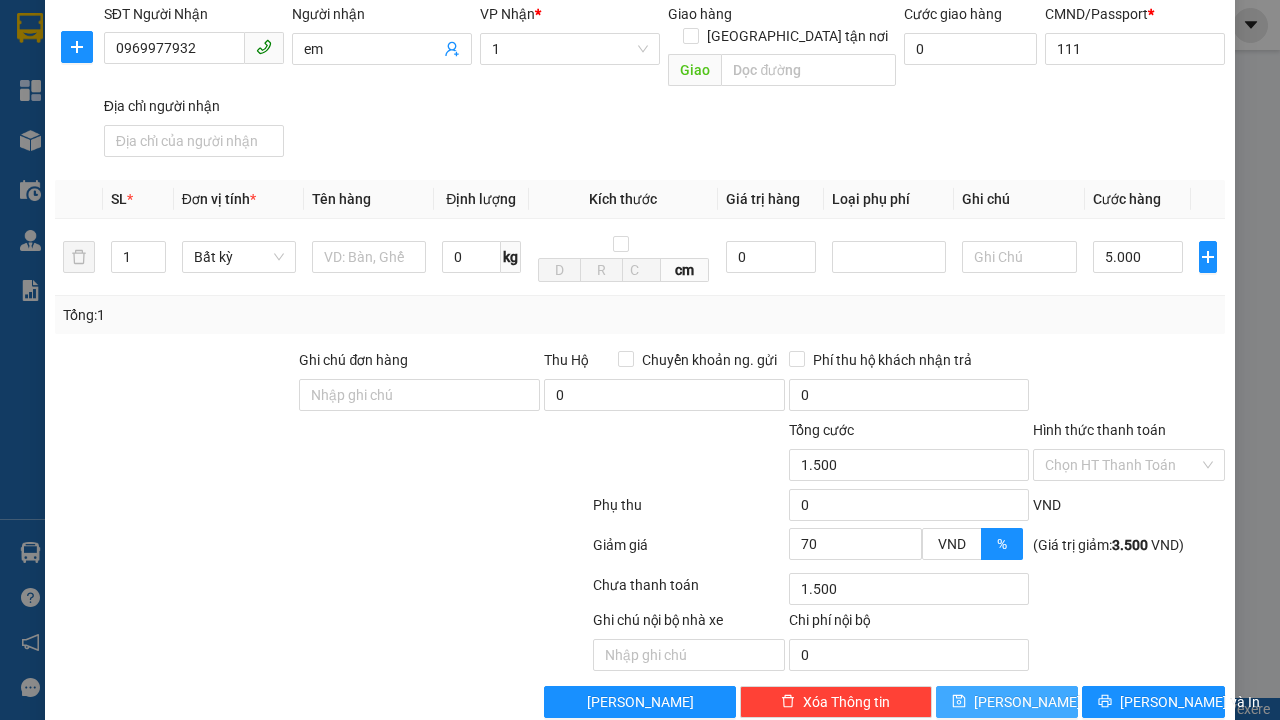 click on "[PERSON_NAME]" at bounding box center (1007, 702) 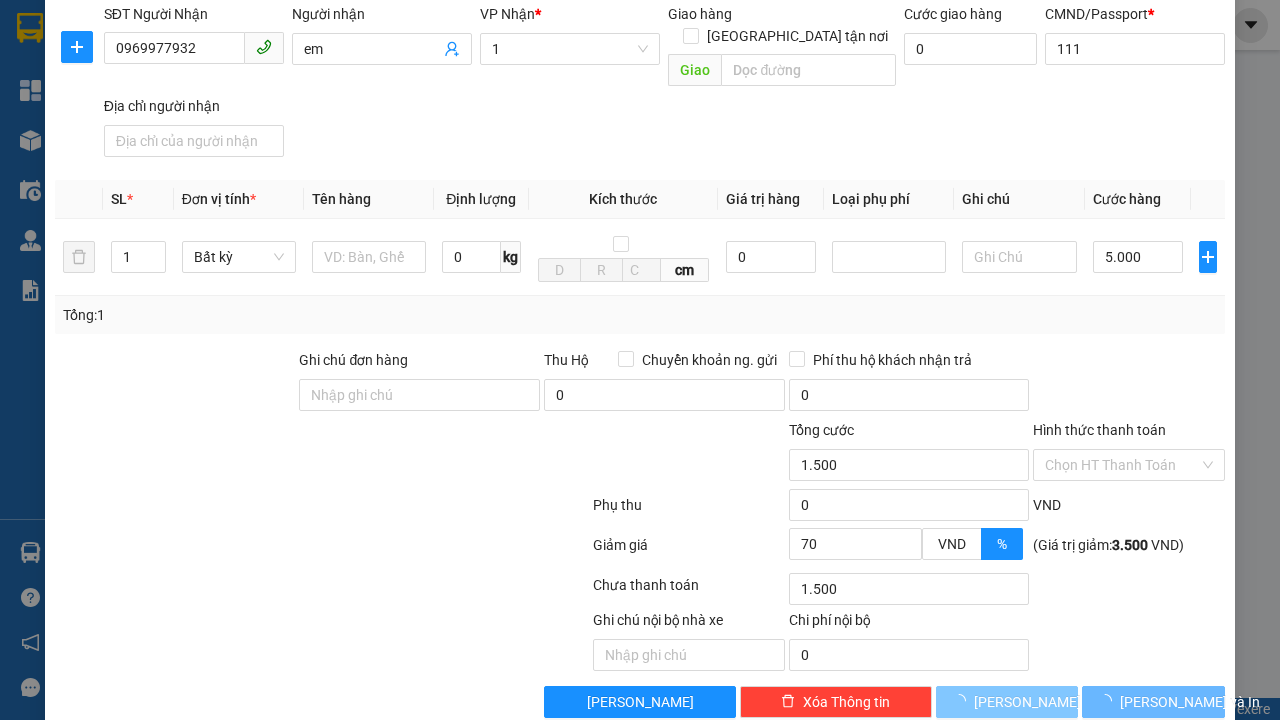 type 